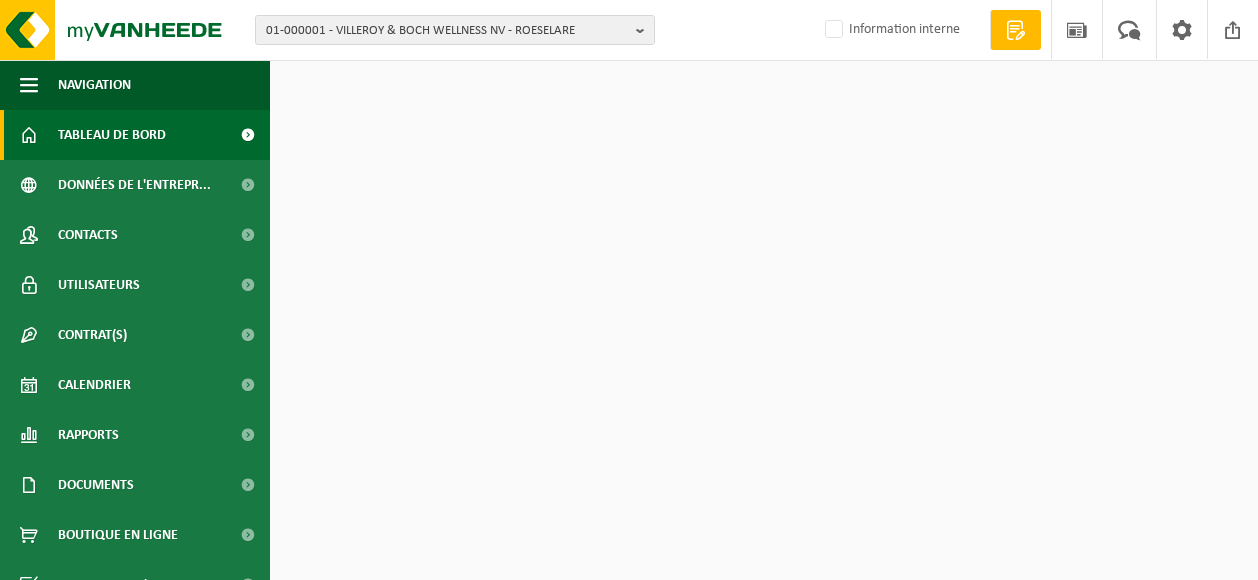 scroll, scrollTop: 0, scrollLeft: 0, axis: both 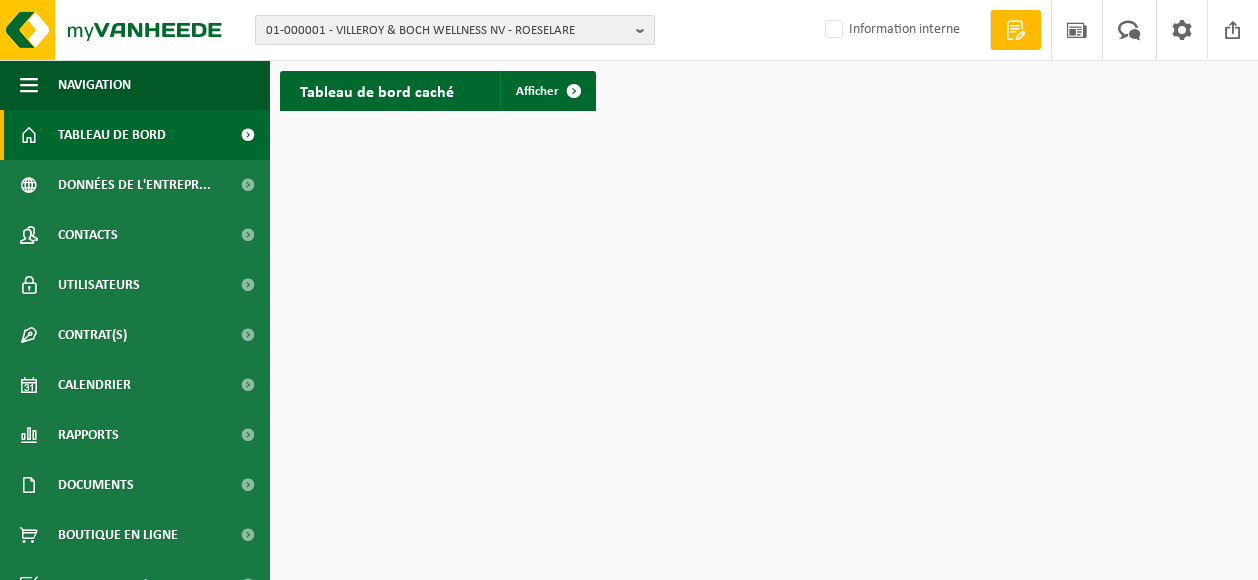 click on "01-000001 - VILLEROY & BOCH WELLNESS NV - ROESELARE" at bounding box center (447, 31) 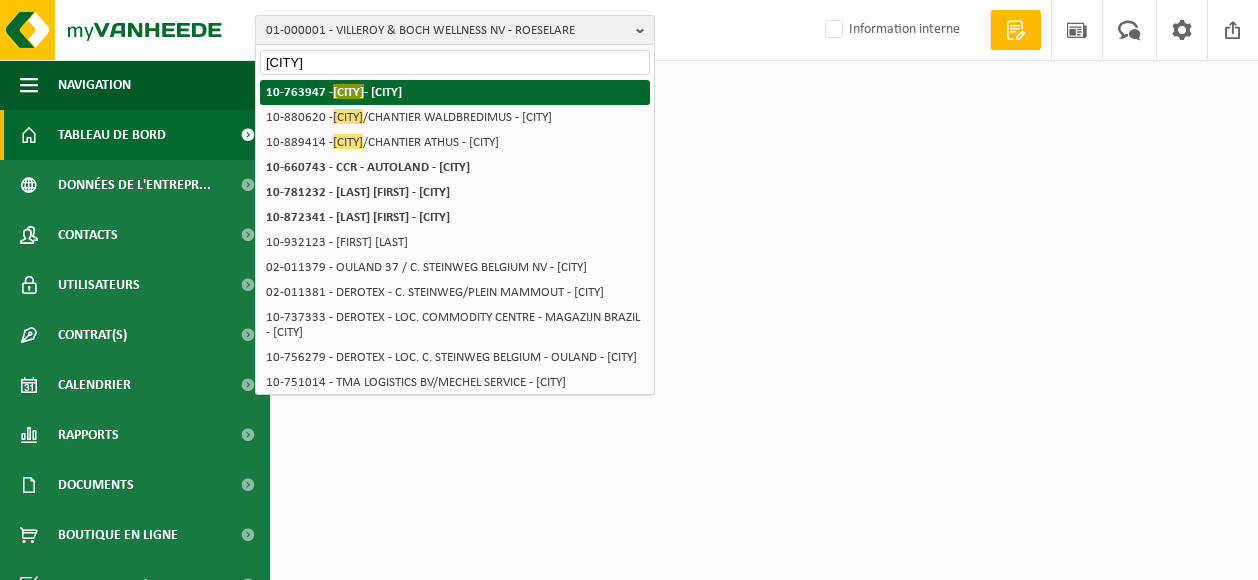 type on "[CITY]" 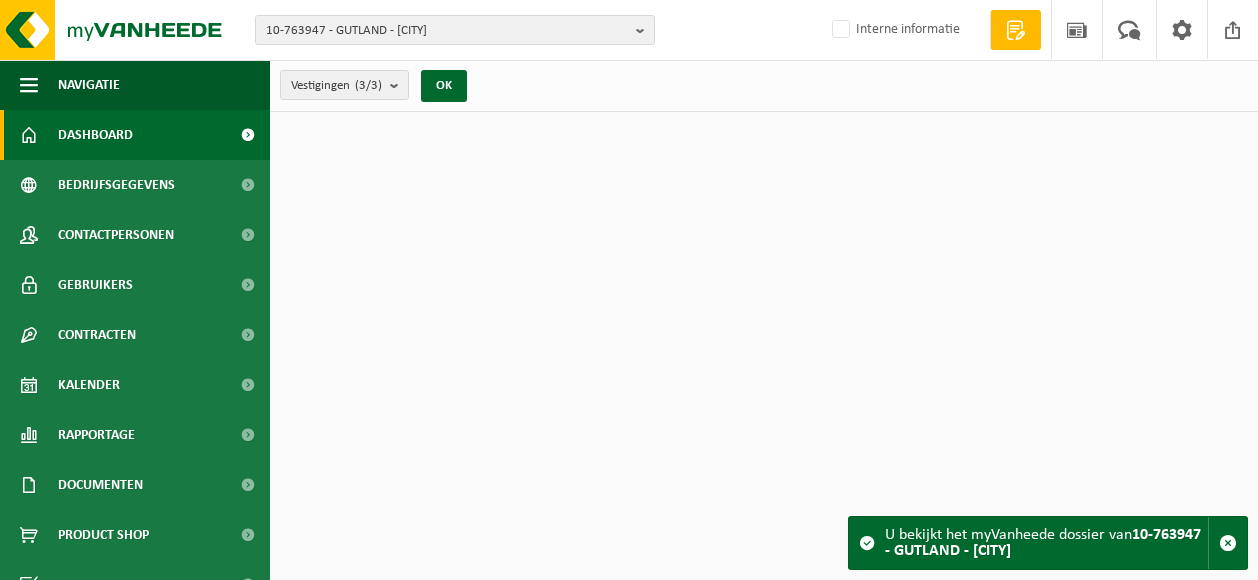 scroll, scrollTop: 0, scrollLeft: 0, axis: both 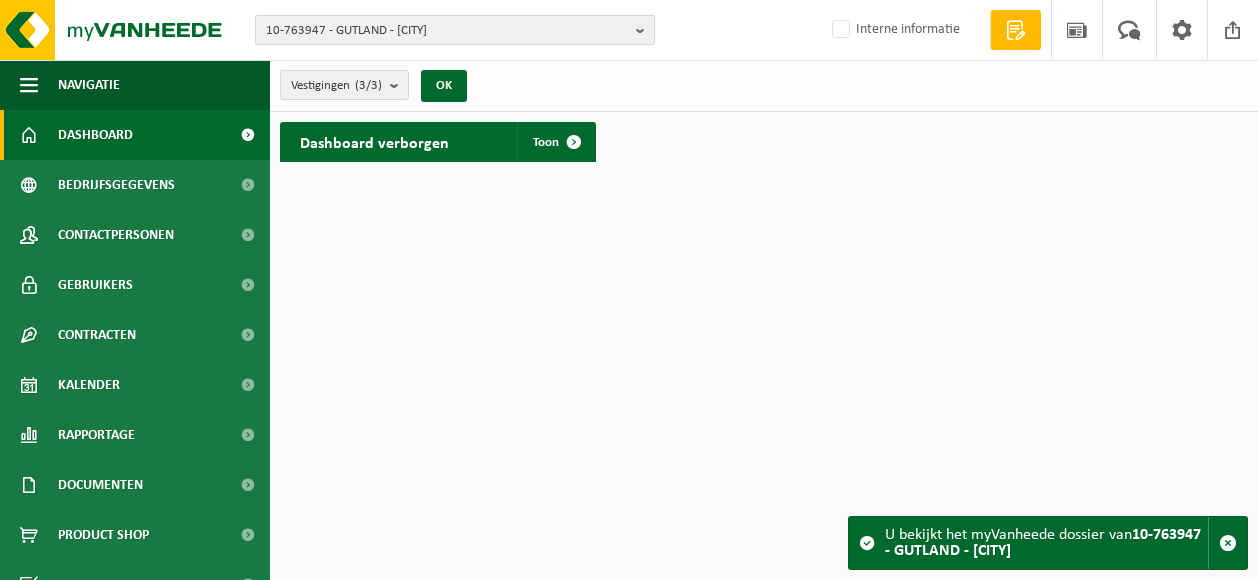 click at bounding box center (645, 30) 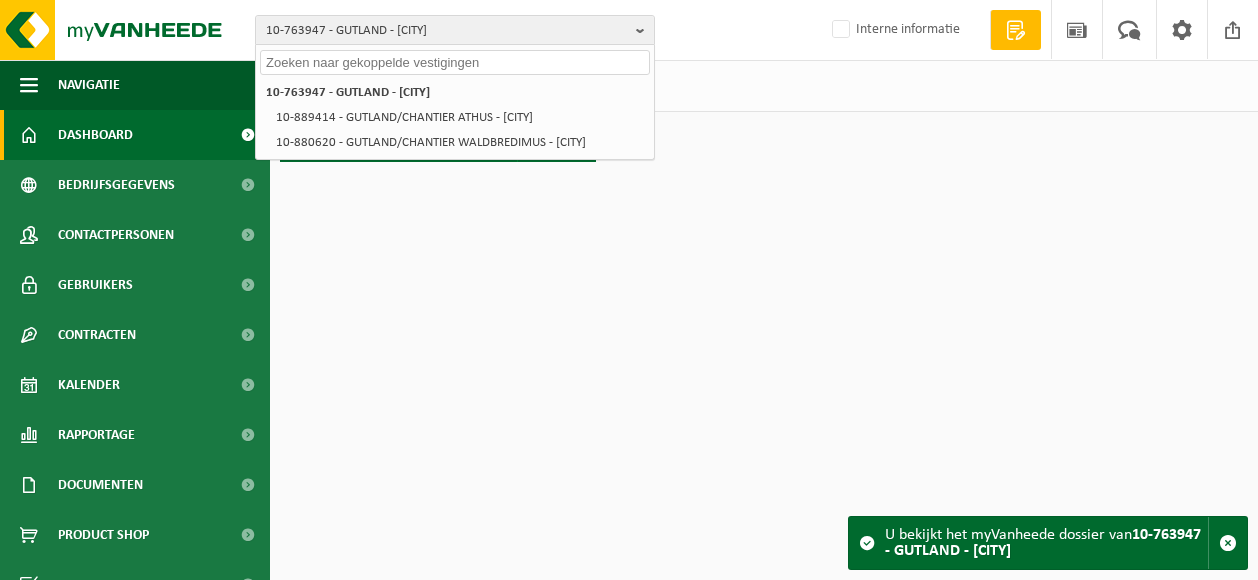 click on "10-763947 - GUTLAND - petange                           10-763947 - GUTLAND - petange 10-889414 - GUTLAND/CHANTIER ATHUS - ATHUS 10-880620 - GUTLAND/CHANTIER WALDBREDIMUS - WALDBREDIMUS                                         Interne informatie      Welkom  MARC DISEUR         Offerte aanvragen         Nieuws         Uw feedback               Afmelden                     Navigatie                 Offerte aanvragen         Nieuws         Uw feedback               Afmelden                 Dashboard               Bedrijfsgegevens               Contactpersonen               Gebruikers               Contracten               Actieve contracten             Historiek contracten                 Kalender               Rapportage               In grafiekvorm             In lijstvorm                 Documenten               Facturen             Documenten                 Product Shop               Acceptatievoorwaarden               Financial History               In grafiekvorm" at bounding box center (629, 290) 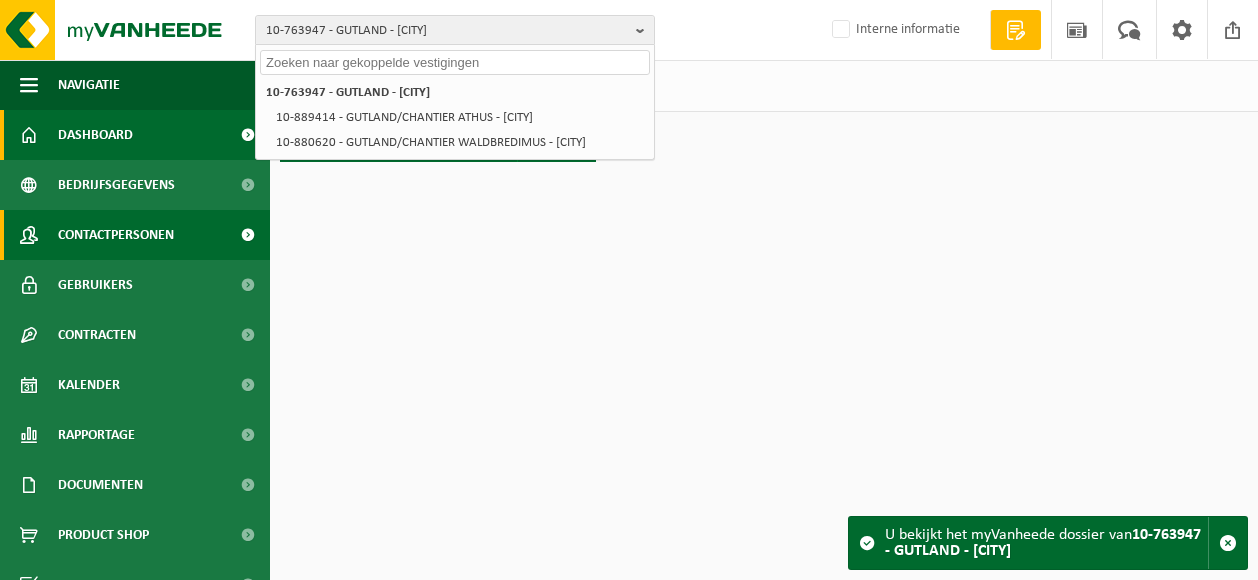 click on "Contactpersonen" at bounding box center (116, 235) 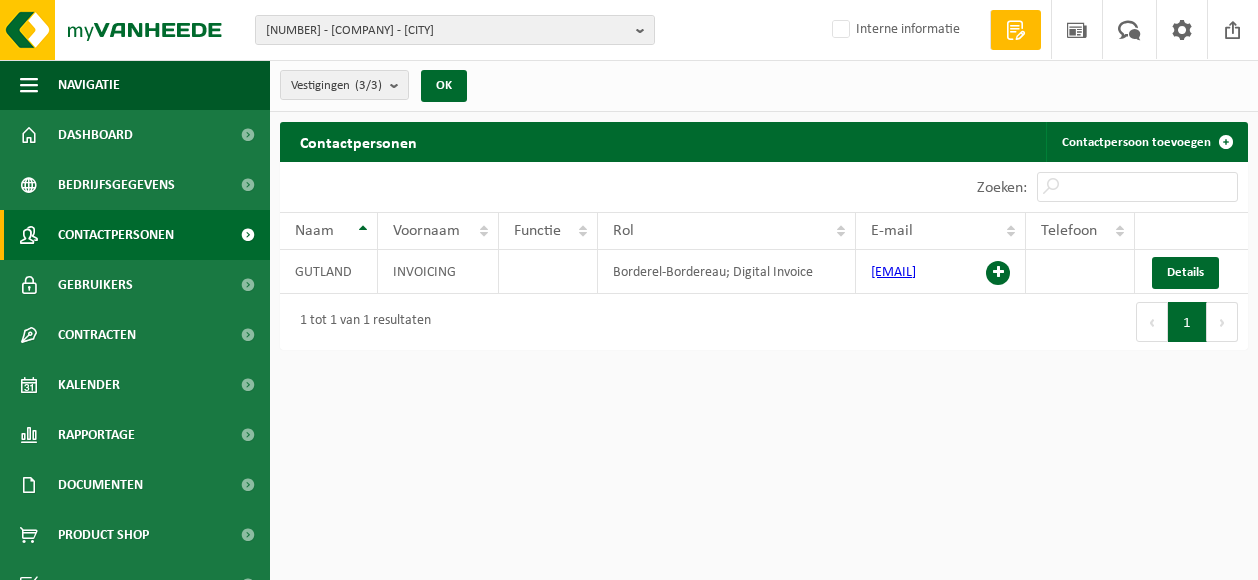 scroll, scrollTop: 0, scrollLeft: 0, axis: both 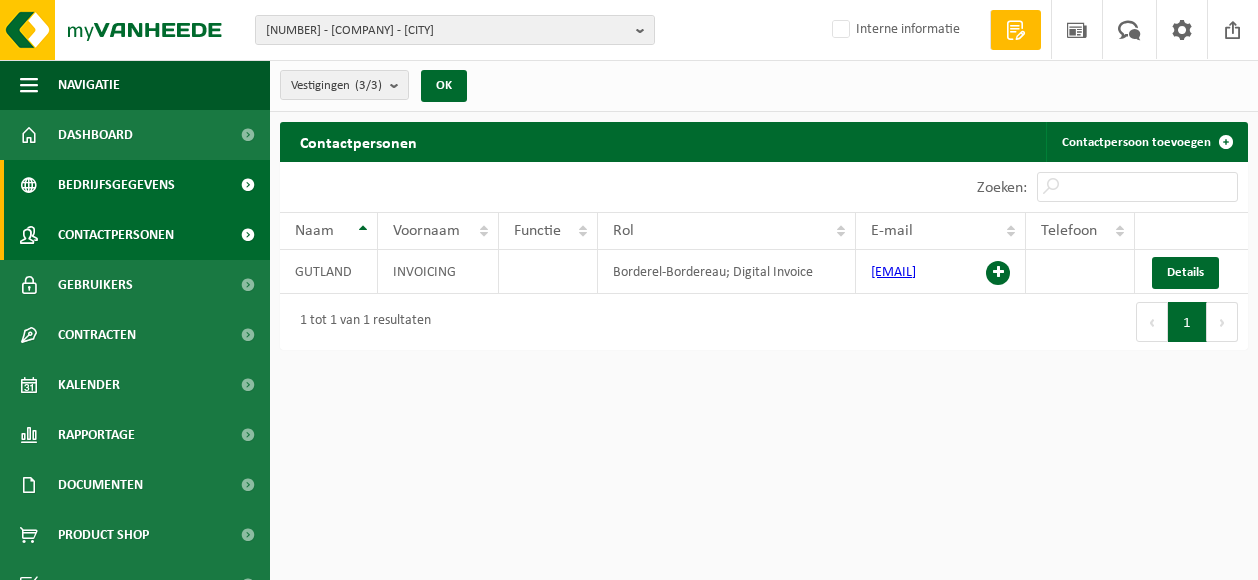 click on "Bedrijfsgegevens" at bounding box center (116, 185) 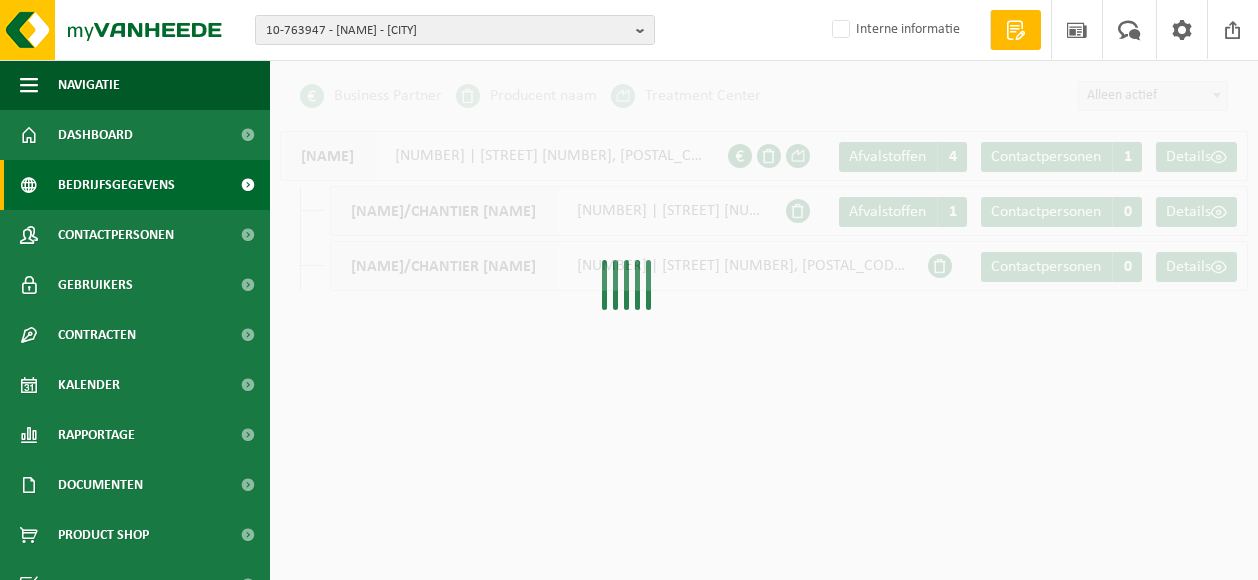 scroll, scrollTop: 0, scrollLeft: 0, axis: both 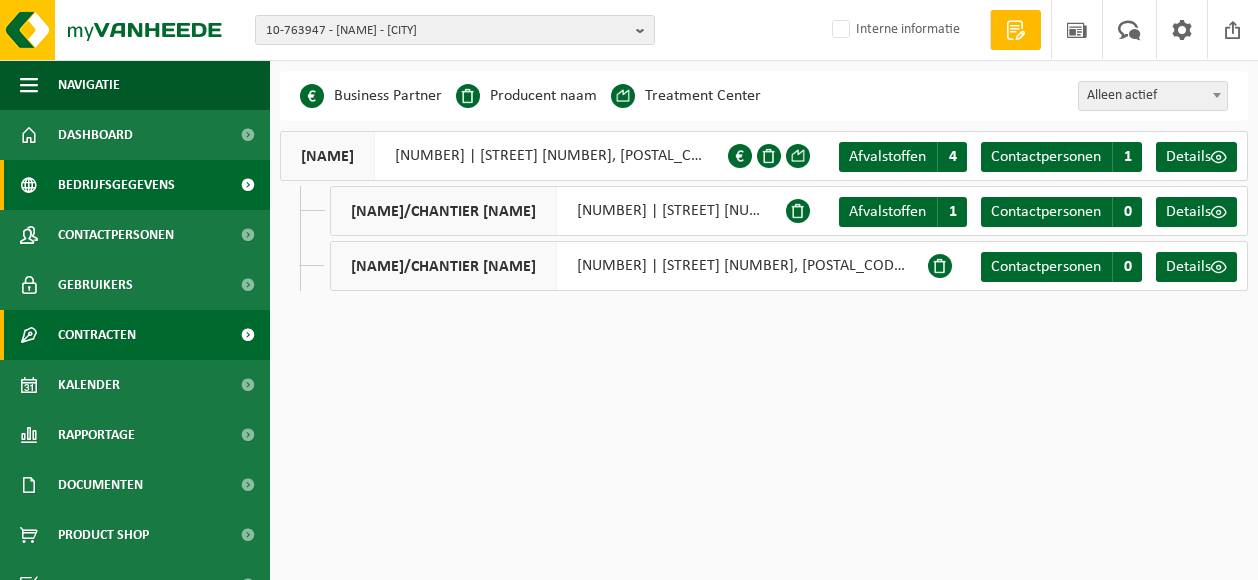 click on "Contracten" at bounding box center (97, 335) 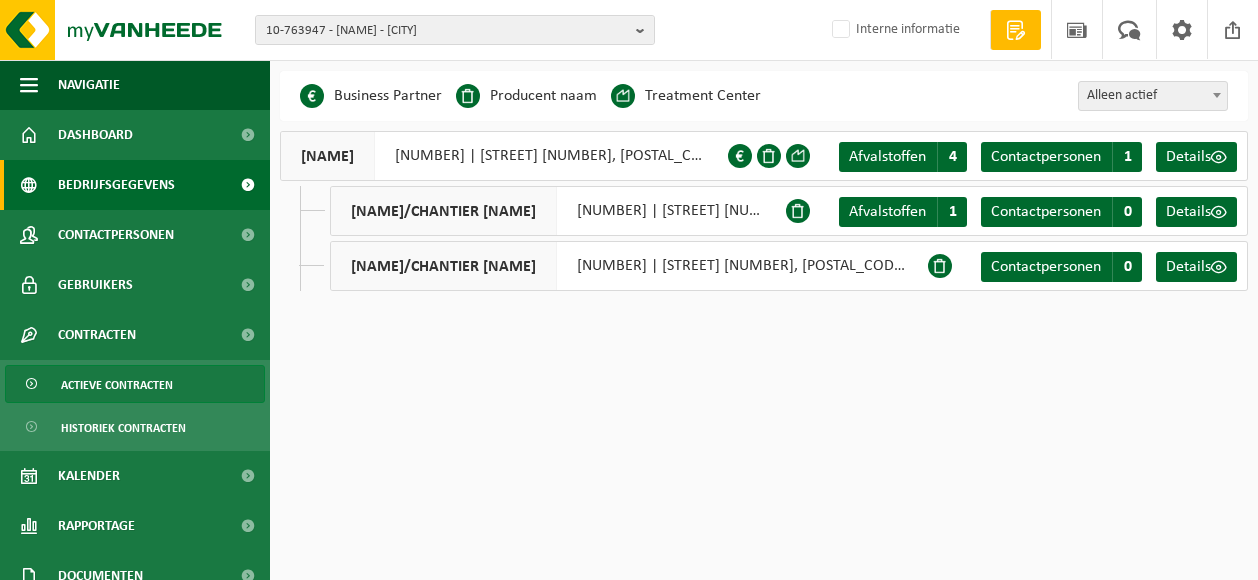 click on "Actieve contracten" at bounding box center (117, 385) 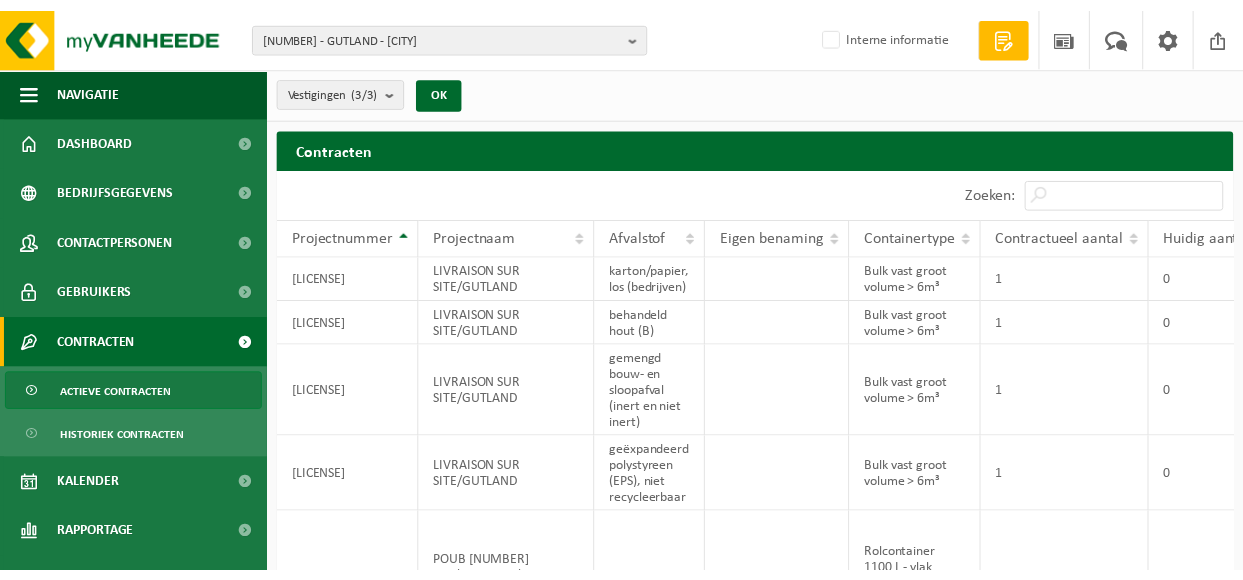 scroll, scrollTop: 0, scrollLeft: 0, axis: both 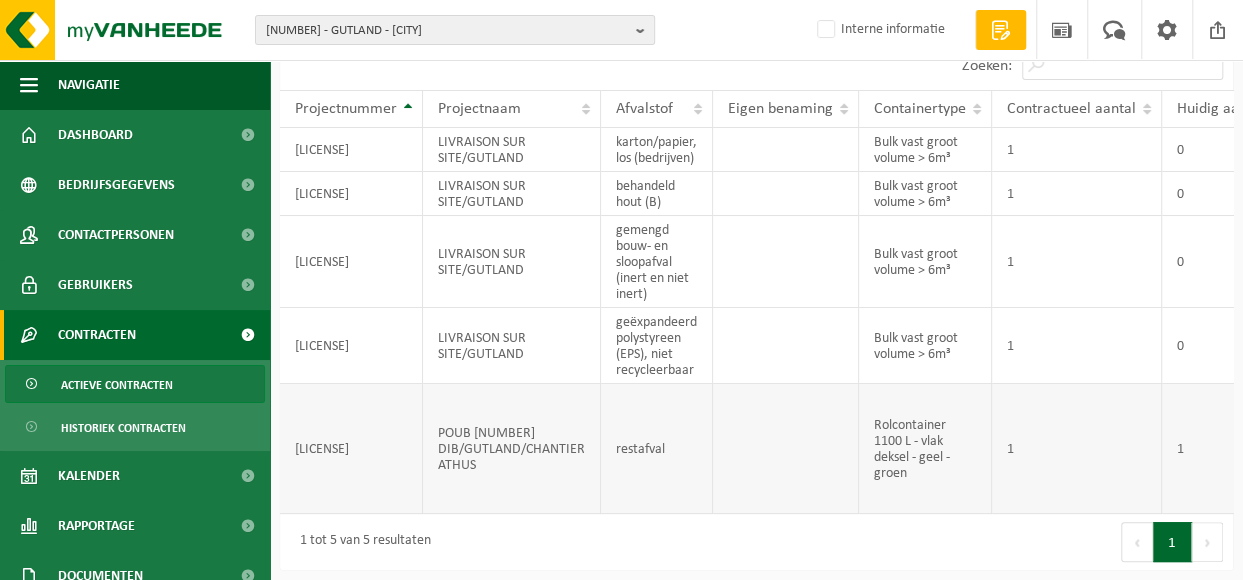 click on "[LICENSE]" at bounding box center (351, 449) 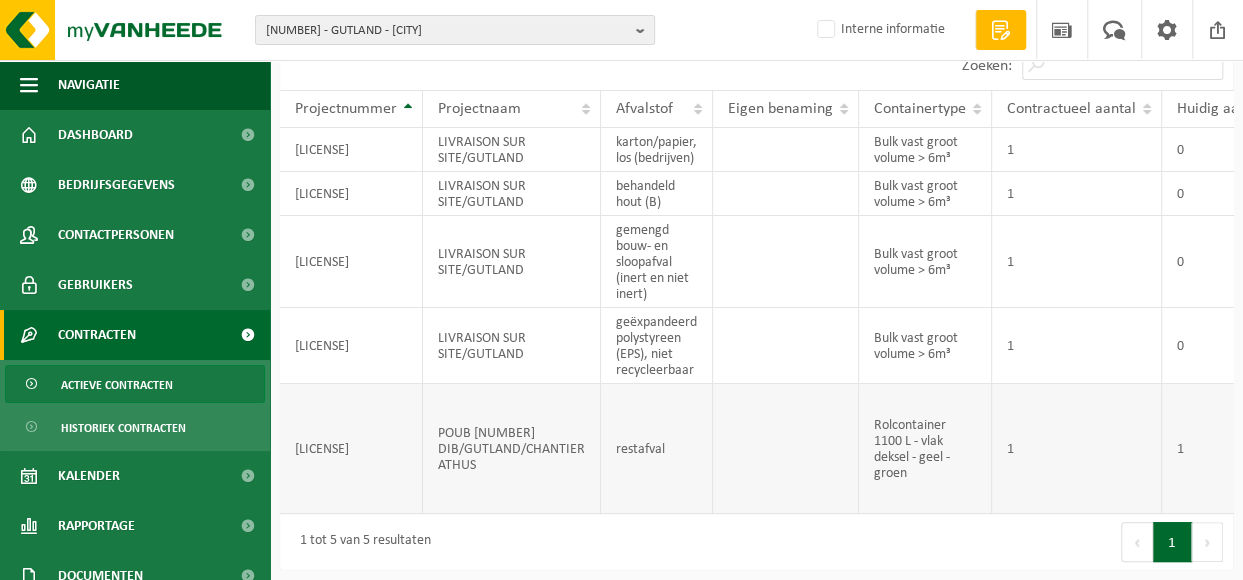 click on "Rolcontainer 1100 L - vlak deksel - geel - groen" at bounding box center [925, 449] 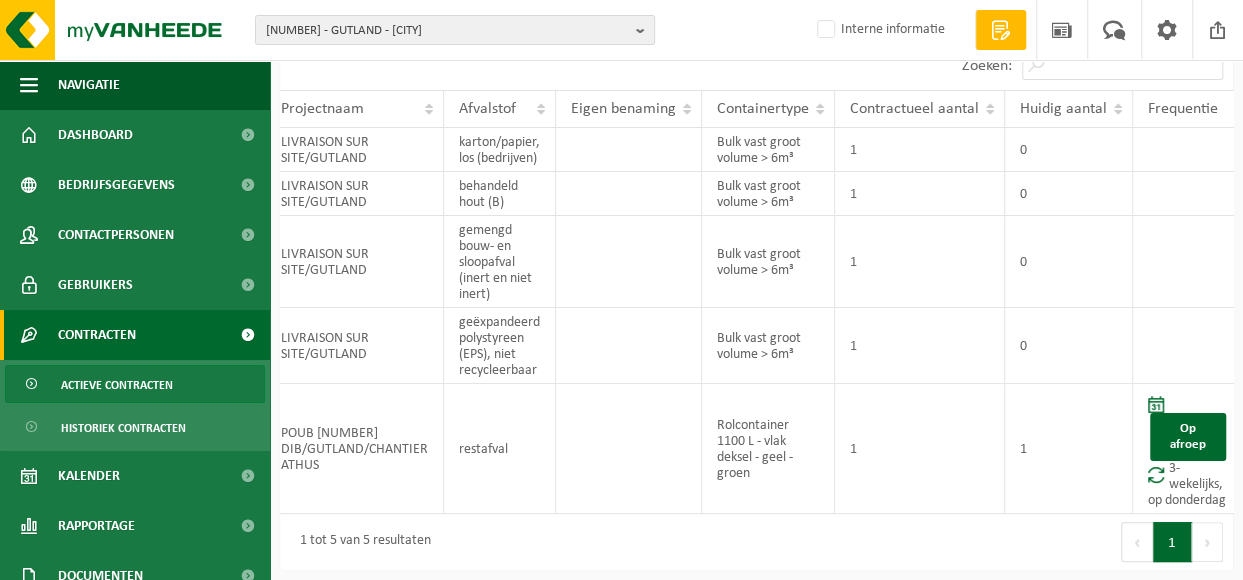 scroll, scrollTop: 0, scrollLeft: 159, axis: horizontal 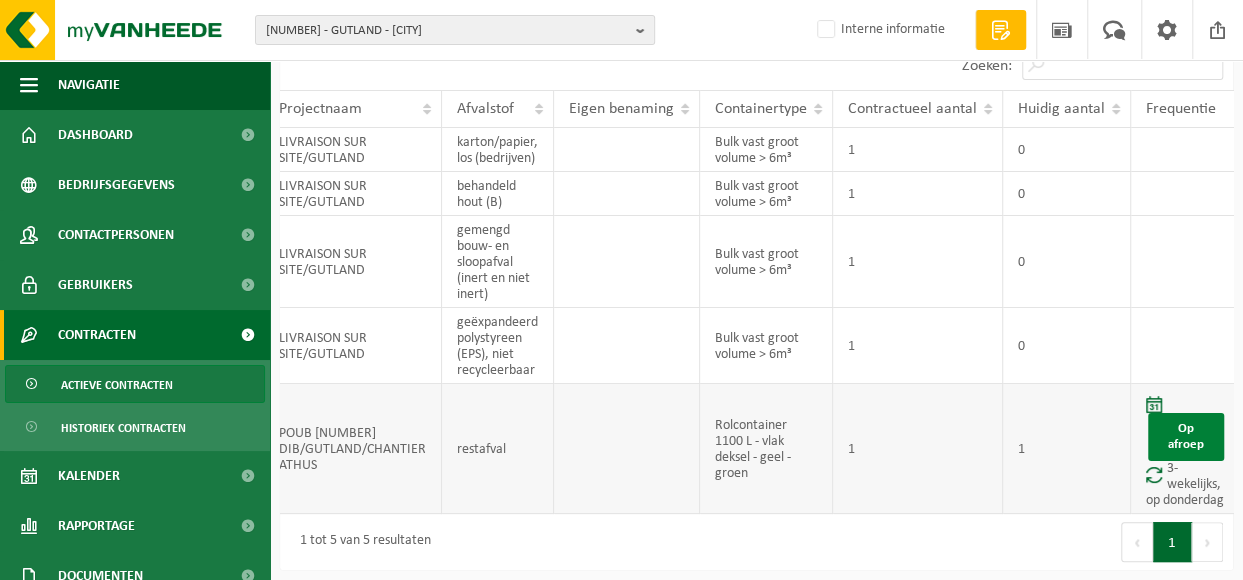 click on "Op afroep" at bounding box center [1186, 437] 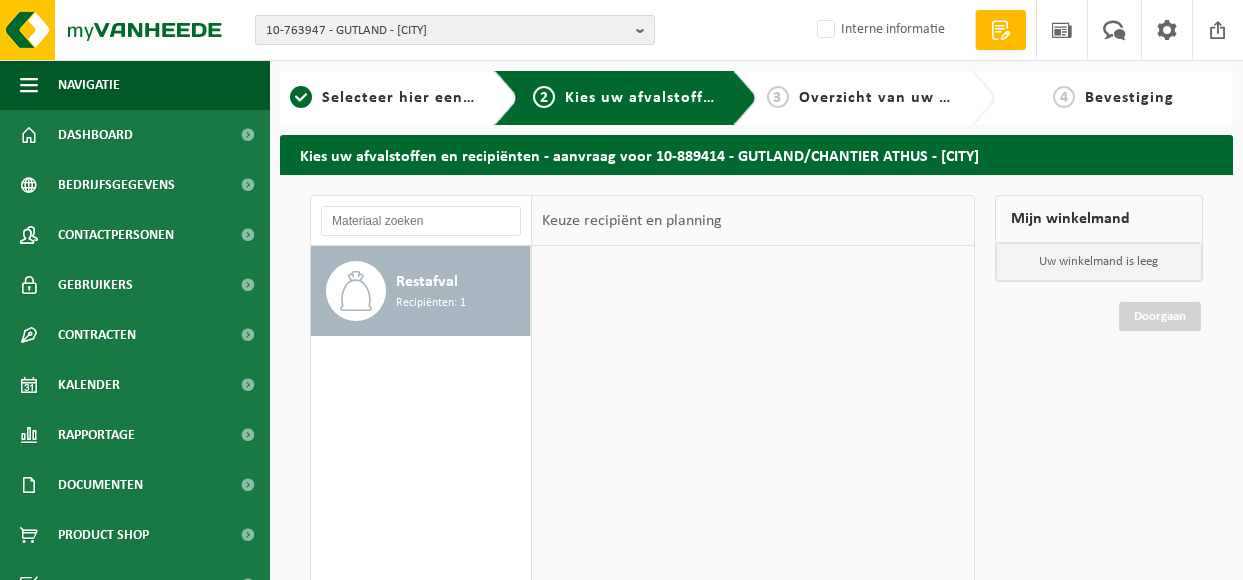 scroll, scrollTop: 0, scrollLeft: 0, axis: both 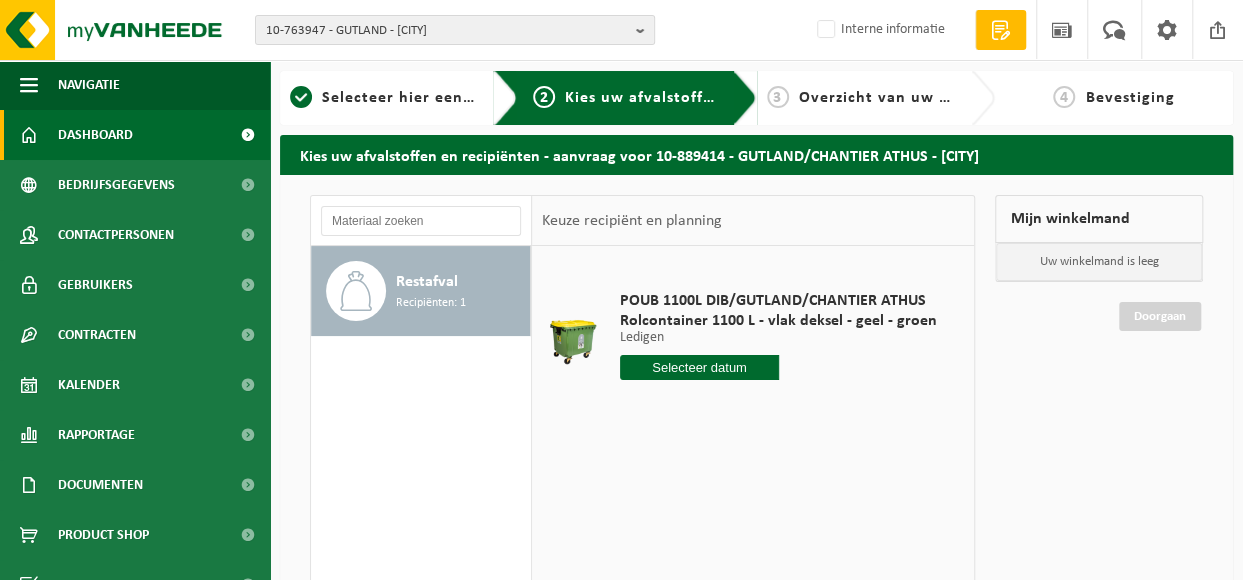 click on "Dashboard" at bounding box center [135, 135] 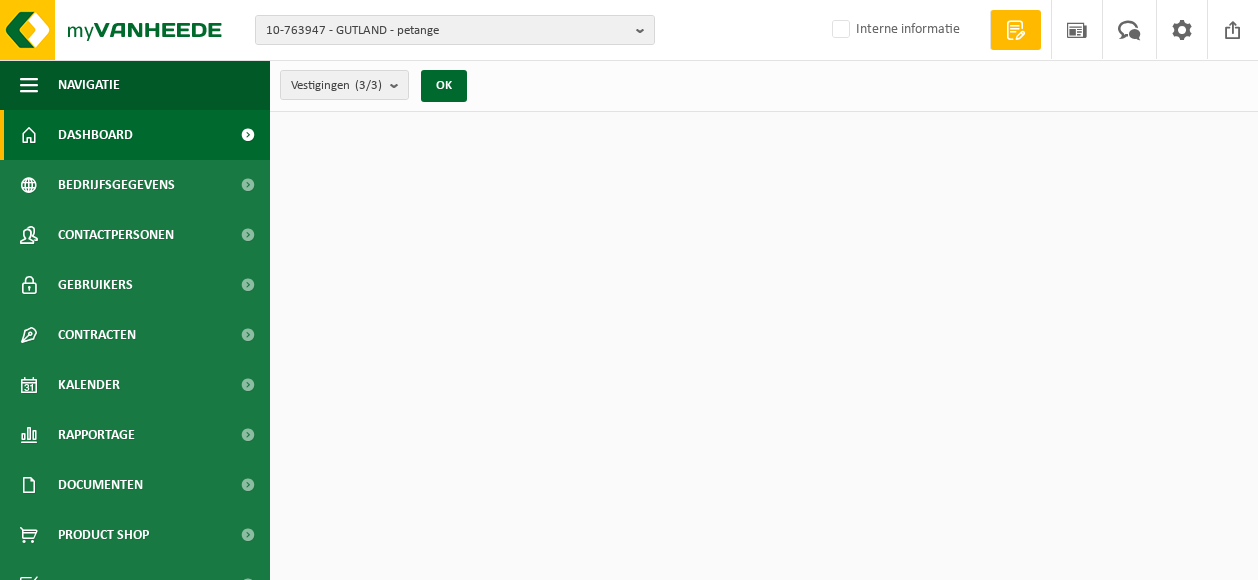 scroll, scrollTop: 0, scrollLeft: 0, axis: both 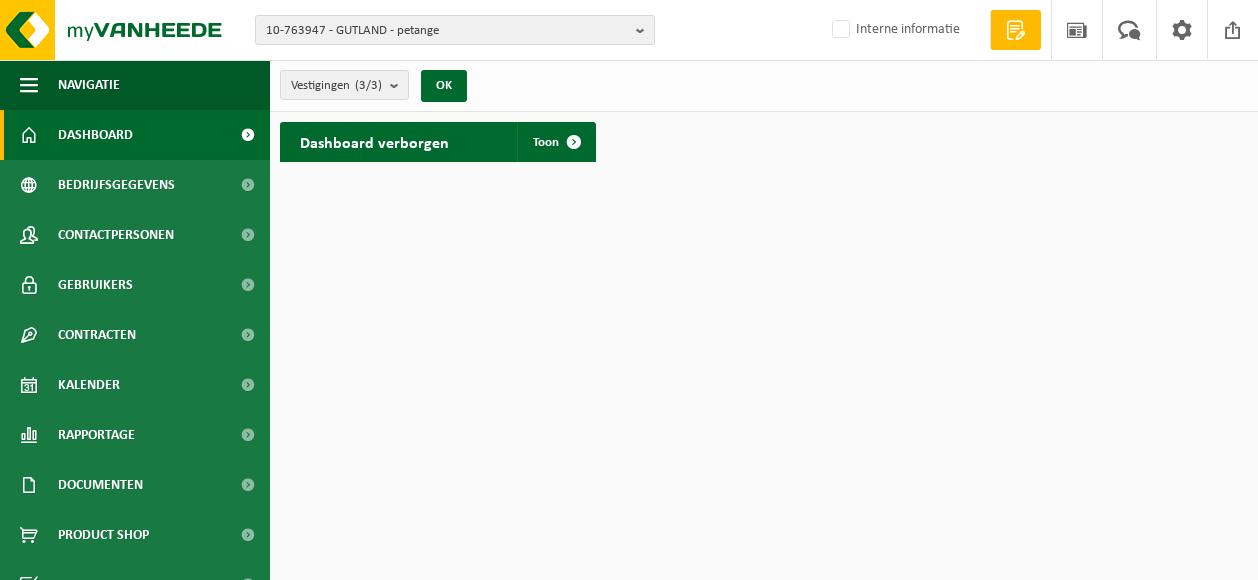 click on "Dashboard verborgen" at bounding box center (374, 141) 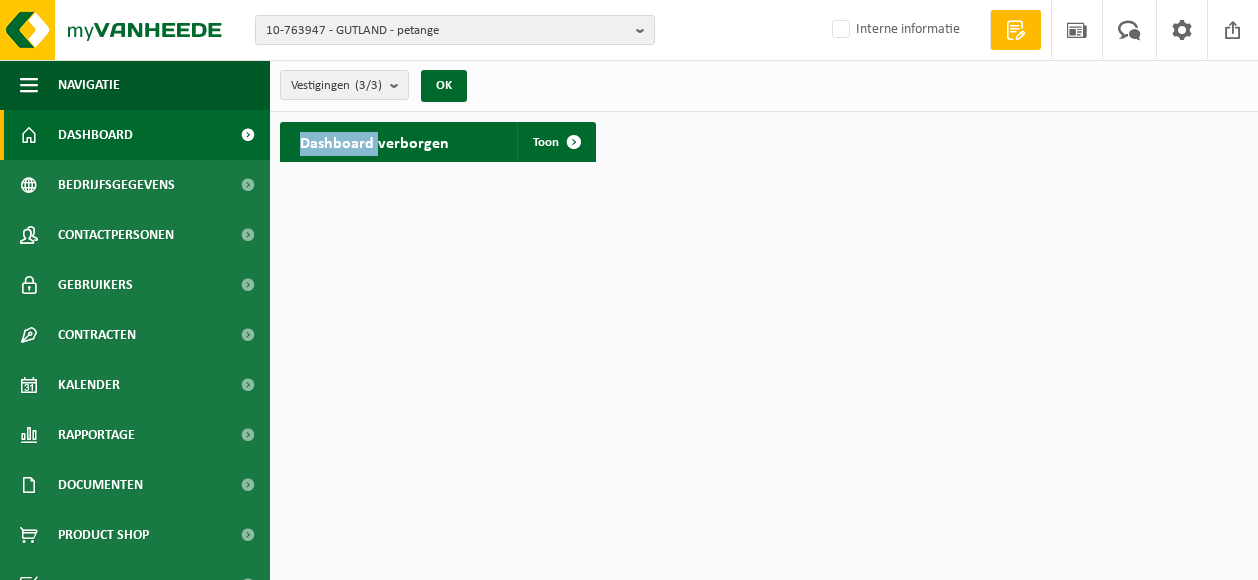click on "Dashboard verborgen" at bounding box center (374, 141) 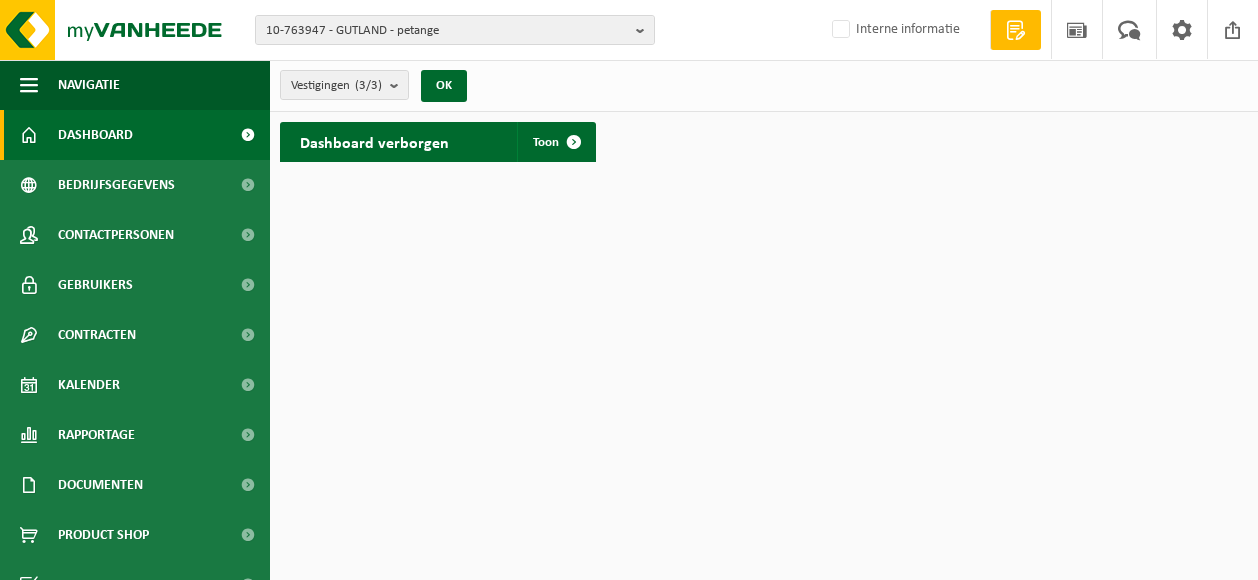 drag, startPoint x: 362, startPoint y: 144, endPoint x: 380, endPoint y: 195, distance: 54.08327 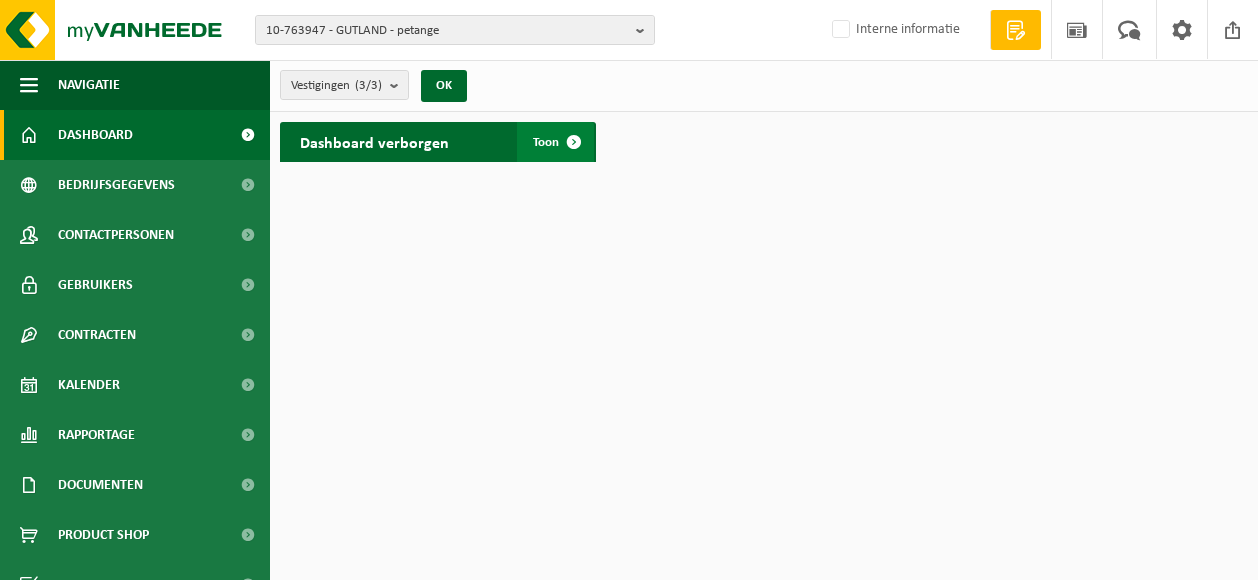 click at bounding box center (574, 142) 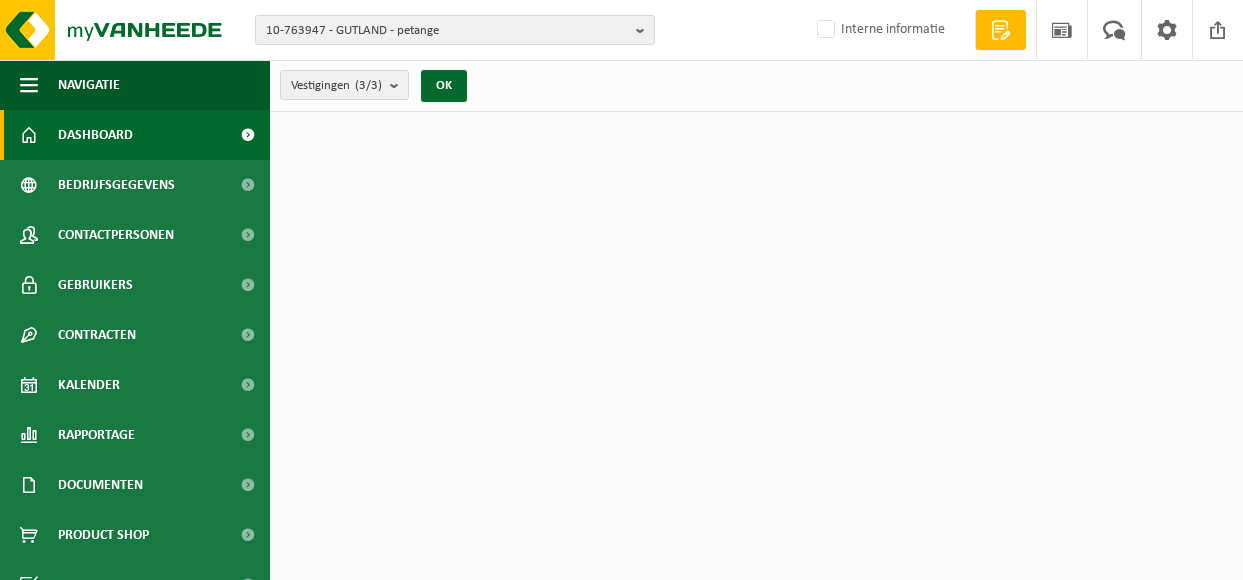 scroll, scrollTop: 0, scrollLeft: 0, axis: both 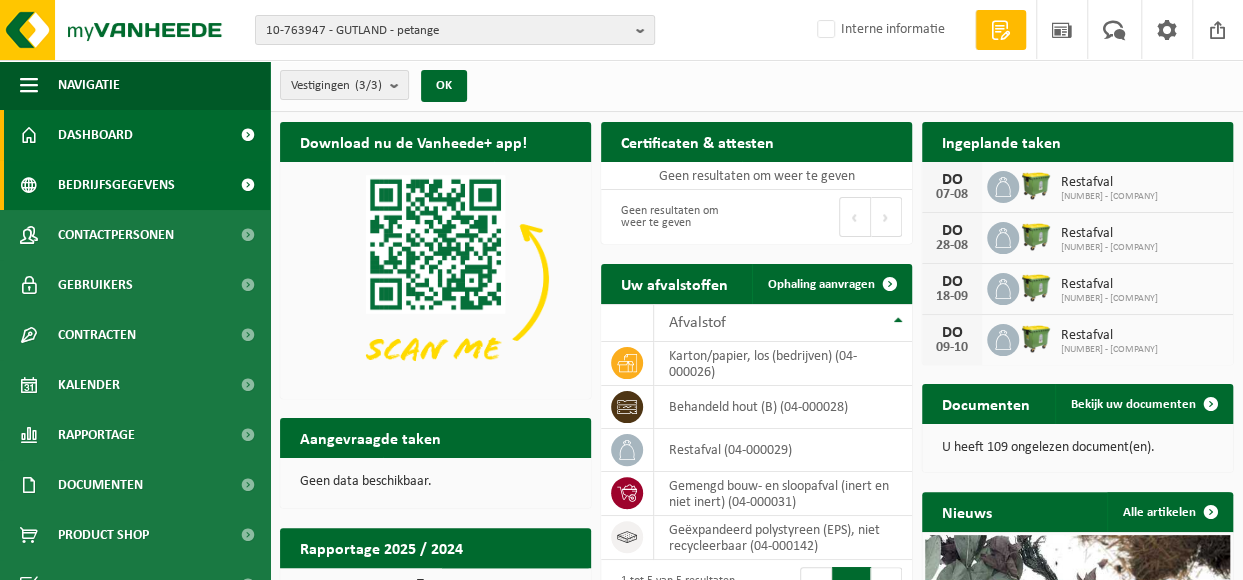 click on "Bedrijfsgegevens" at bounding box center [116, 185] 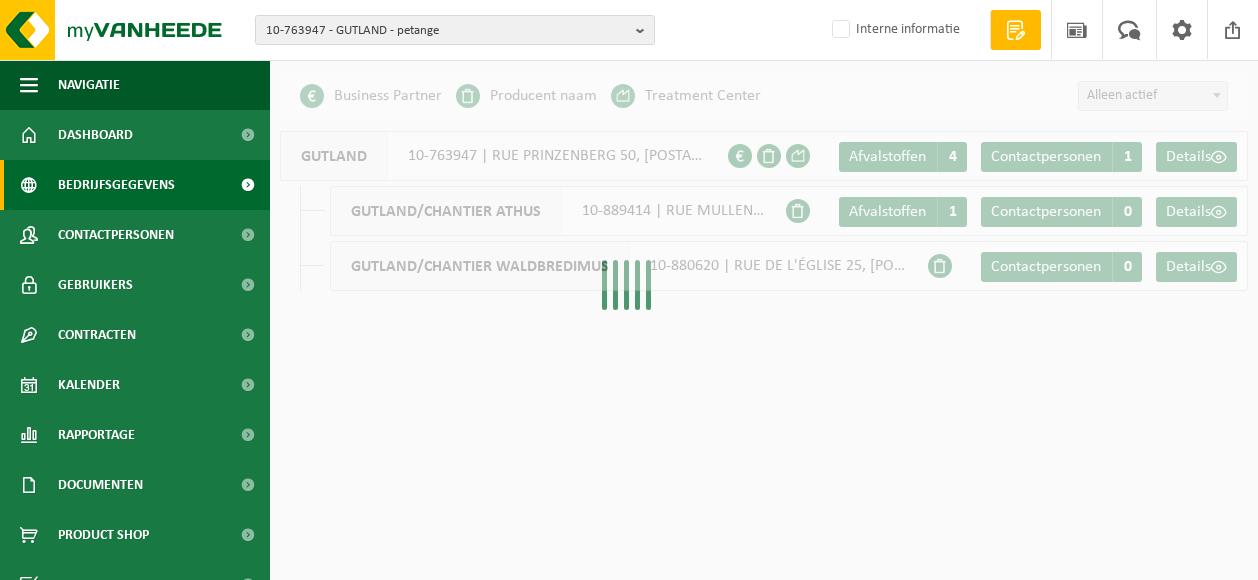 scroll, scrollTop: 0, scrollLeft: 0, axis: both 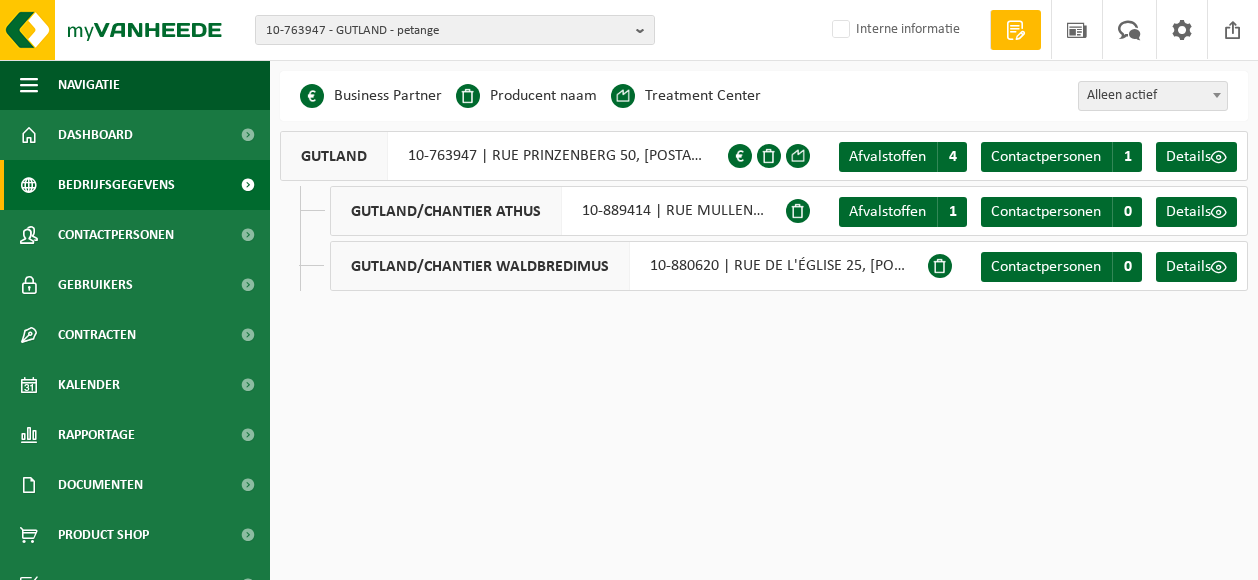 click on "GUTLAND 10-763947 | RUE PRINZENBERG 50, 4773 petange |  LU26037247" at bounding box center [504, 156] 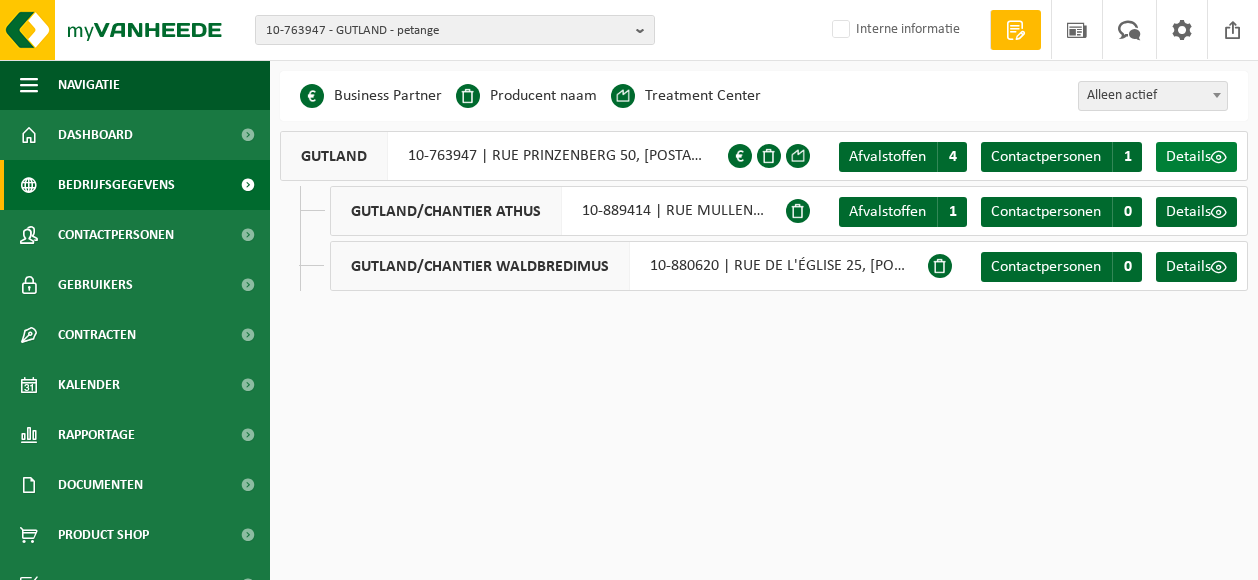 click on "Details" at bounding box center (1188, 157) 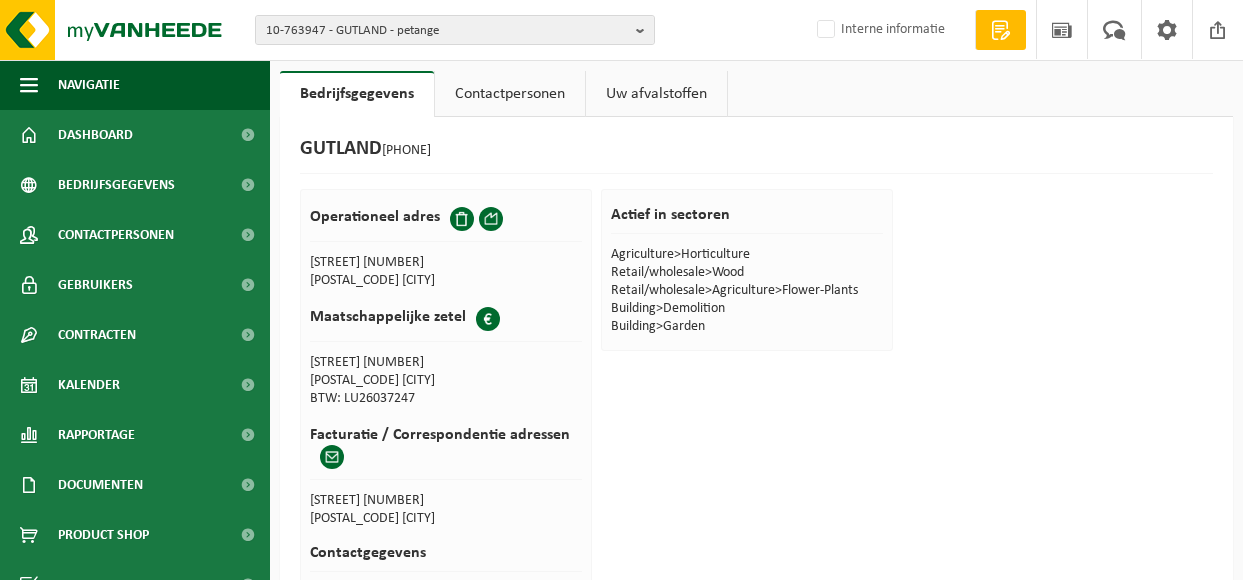 scroll, scrollTop: 0, scrollLeft: 0, axis: both 